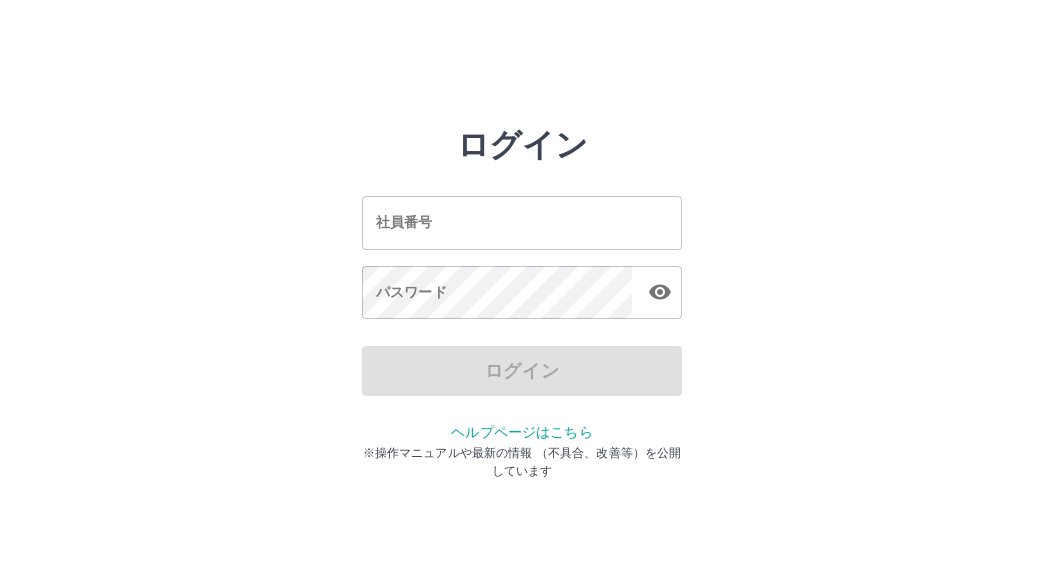 scroll, scrollTop: 0, scrollLeft: 0, axis: both 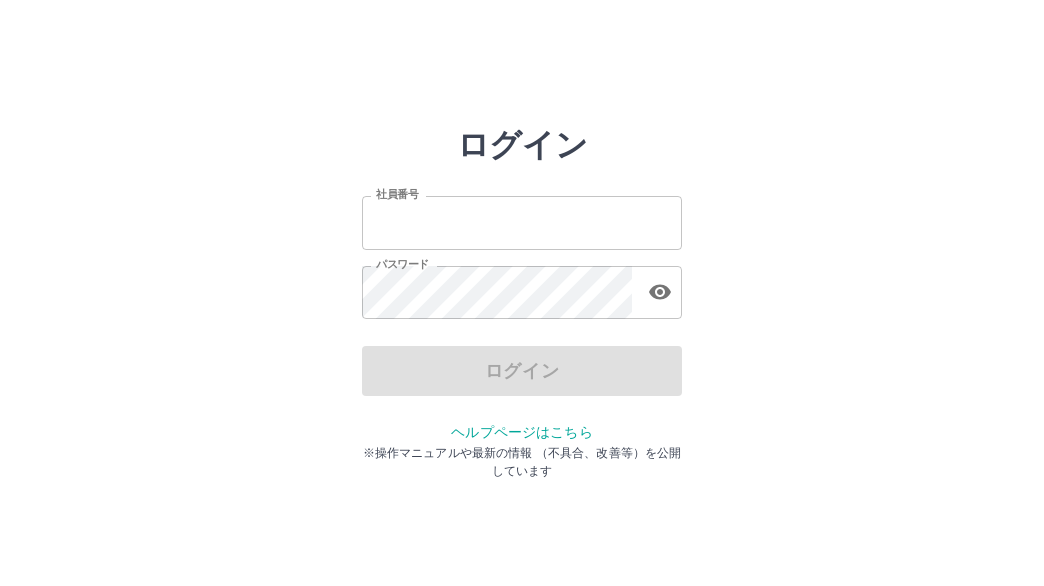type on "*******" 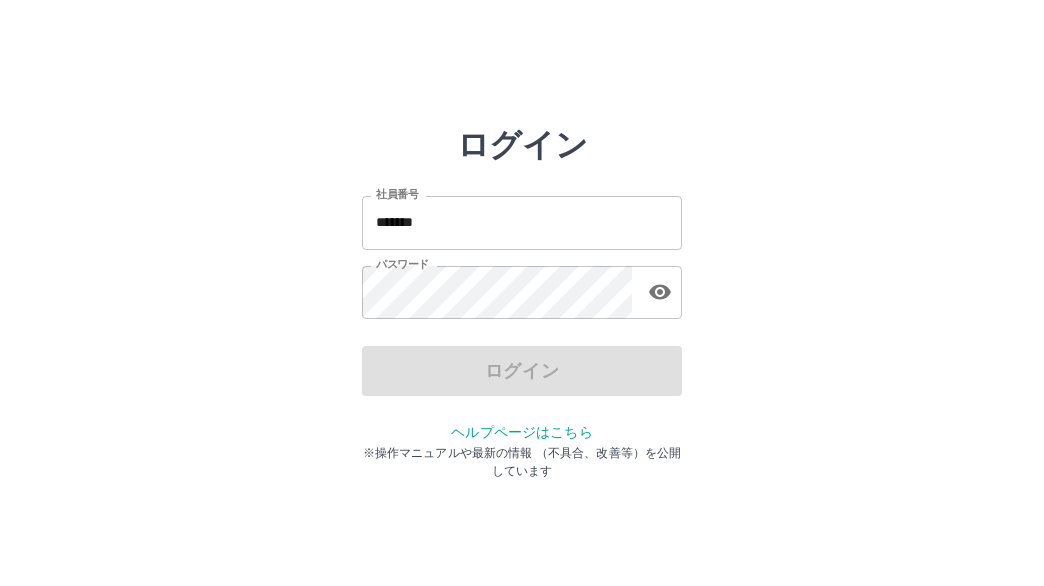 click on "ログイン" at bounding box center [522, 371] 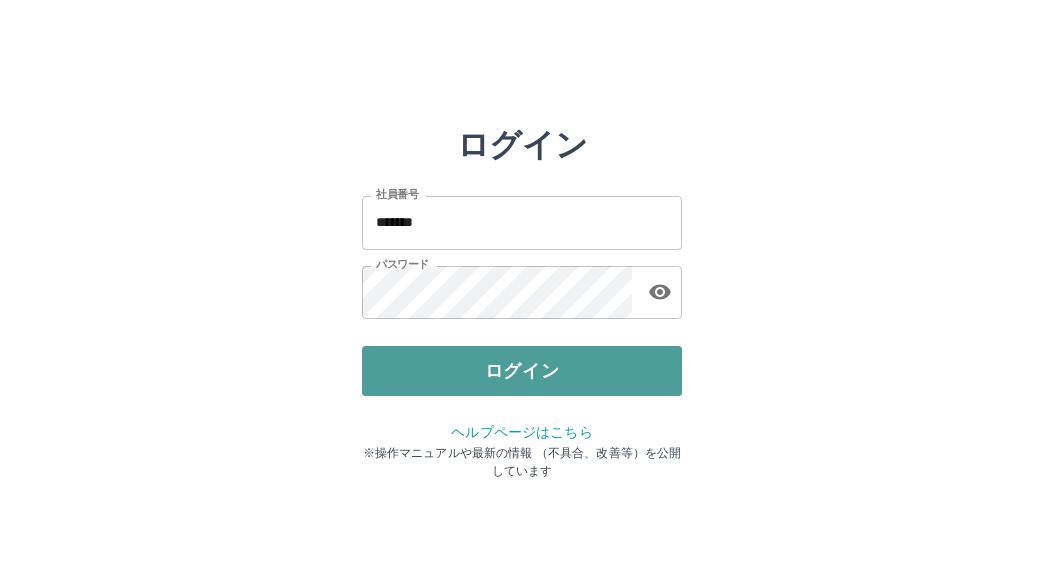 click on "ログイン" at bounding box center [522, 371] 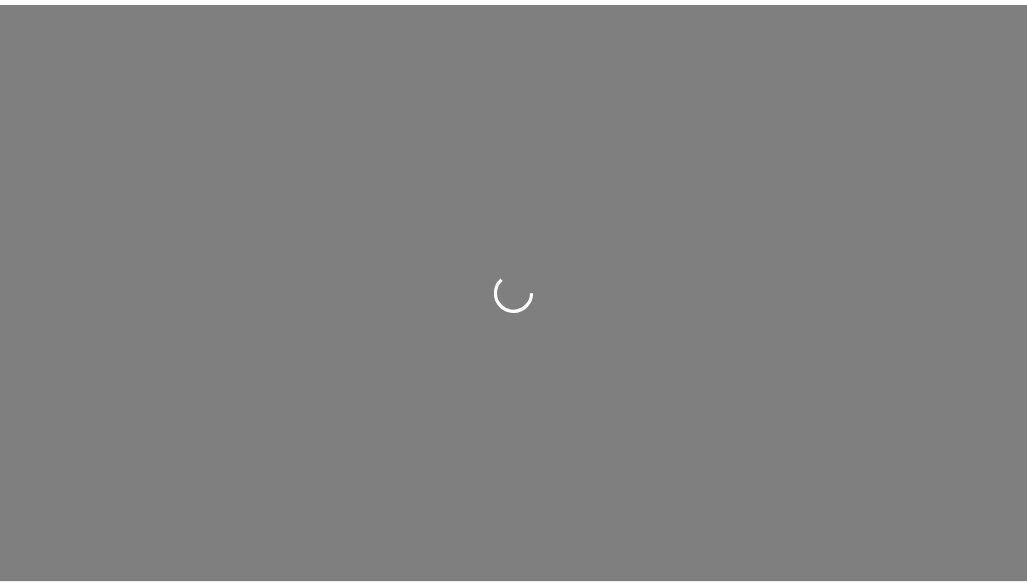 scroll, scrollTop: 0, scrollLeft: 0, axis: both 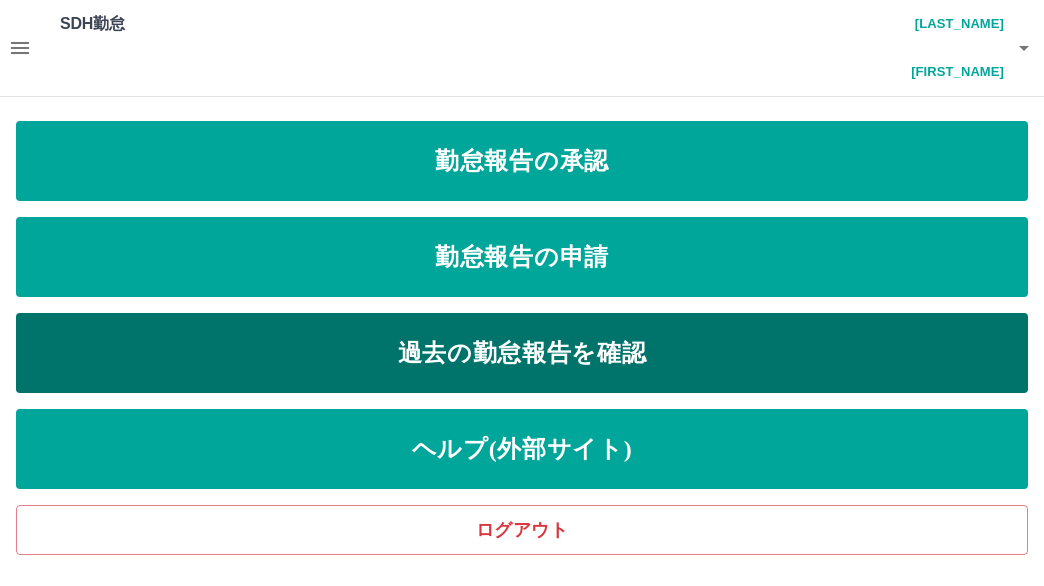 click on "過去の勤怠報告を確認" at bounding box center [522, 353] 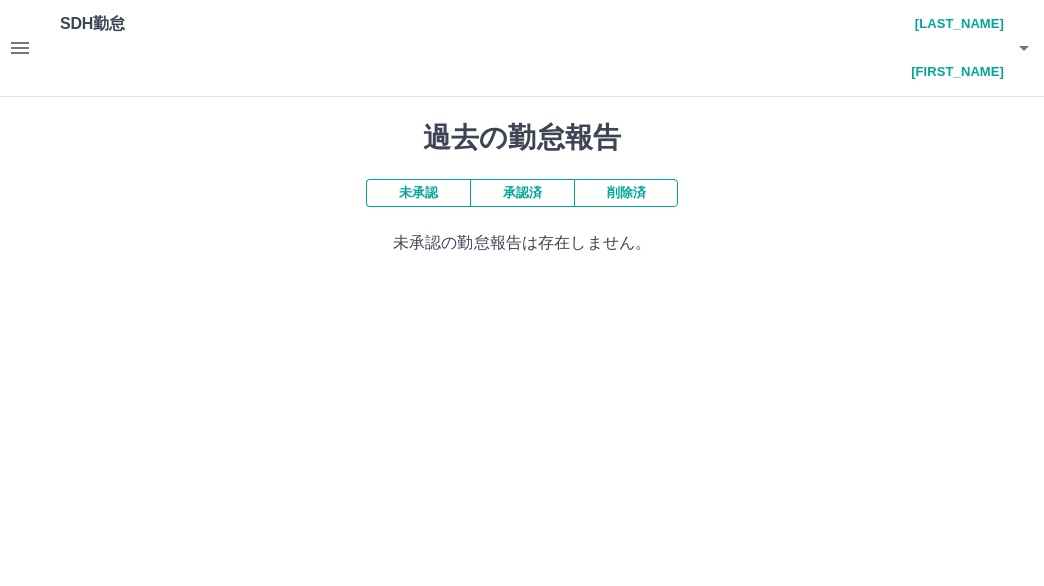 click on "承認済" at bounding box center [522, 193] 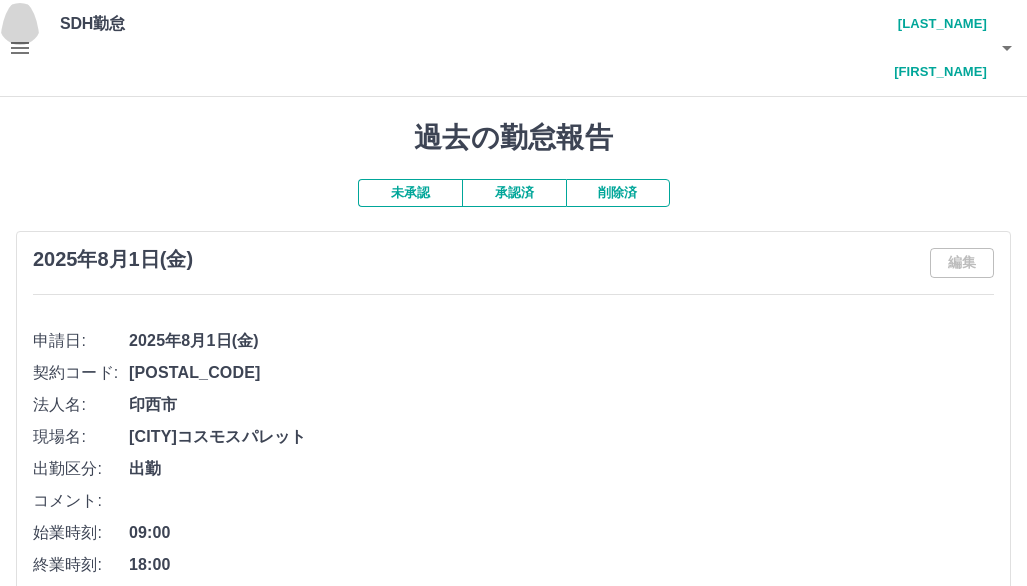 click 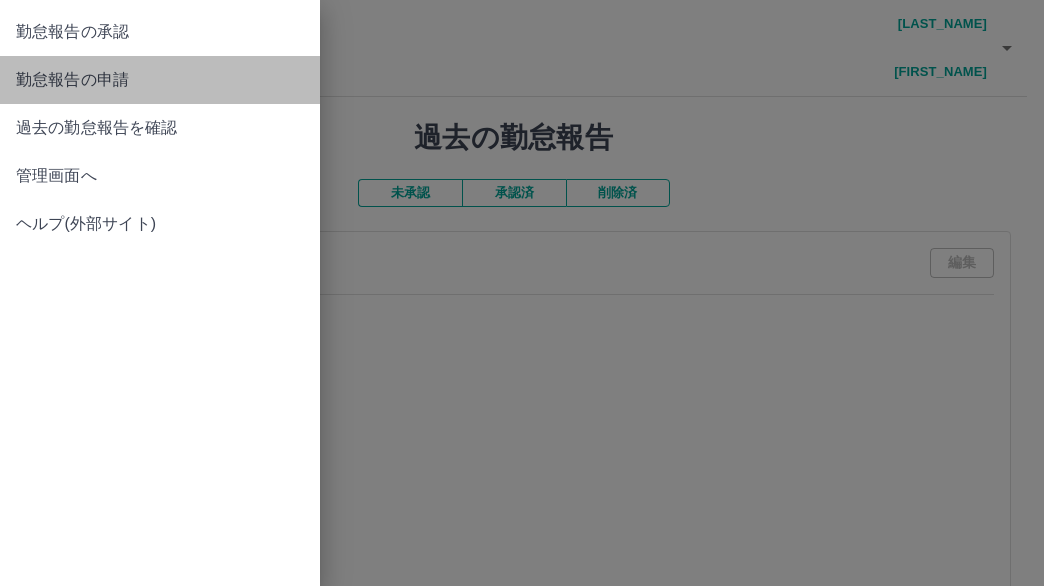 click on "勤怠報告の申請" at bounding box center (160, 80) 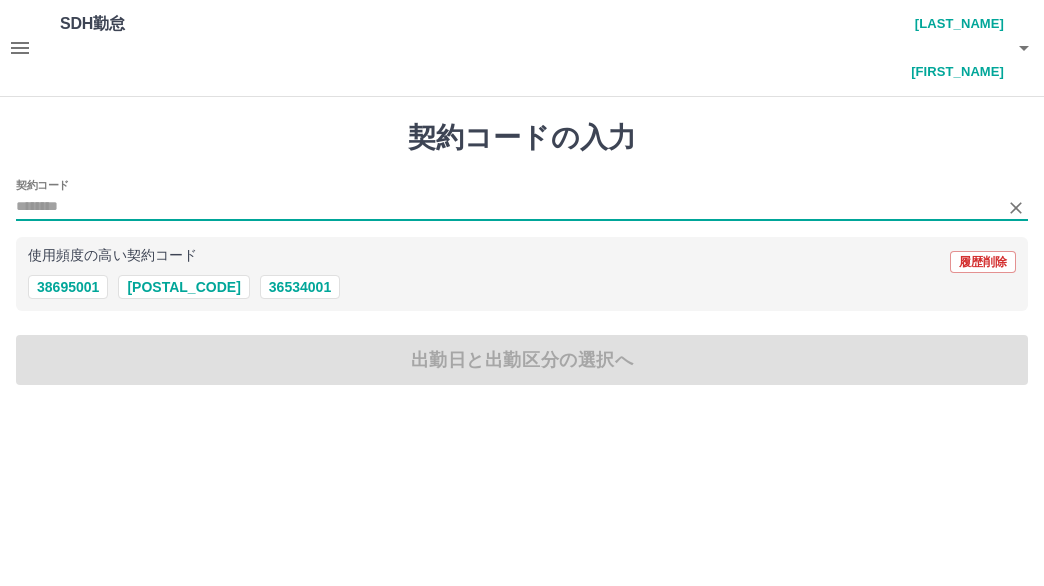 click on "契約コード" at bounding box center [507, 207] 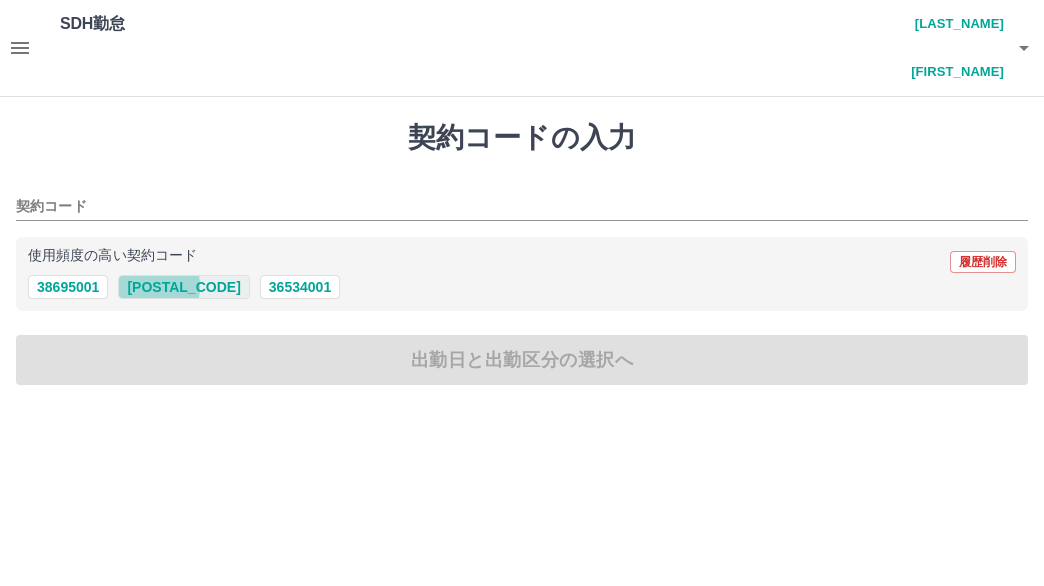 click on "[POSTAL_CODE]" at bounding box center (183, 287) 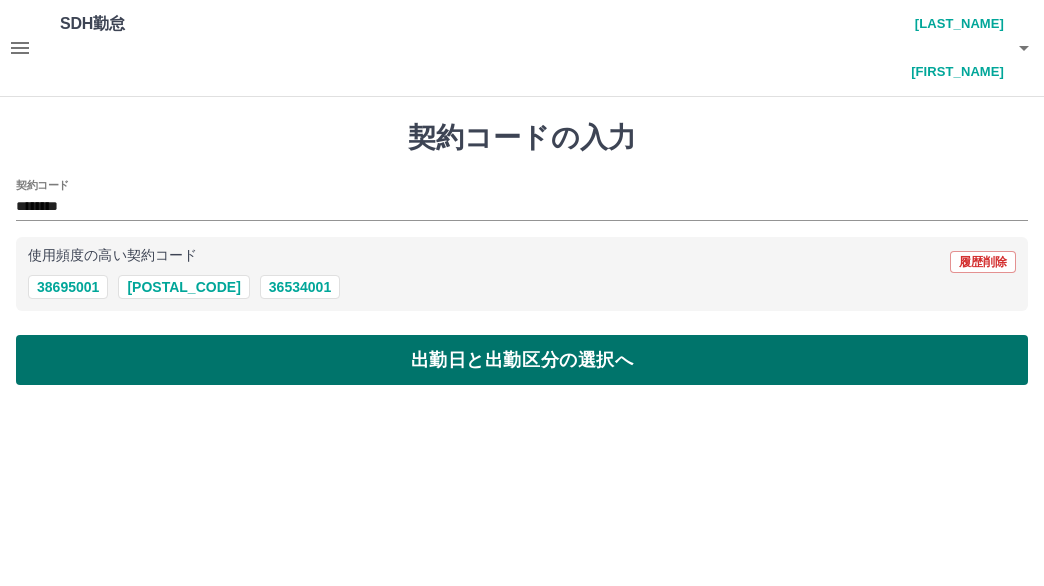 click on "出勤日と出勤区分の選択へ" at bounding box center (522, 360) 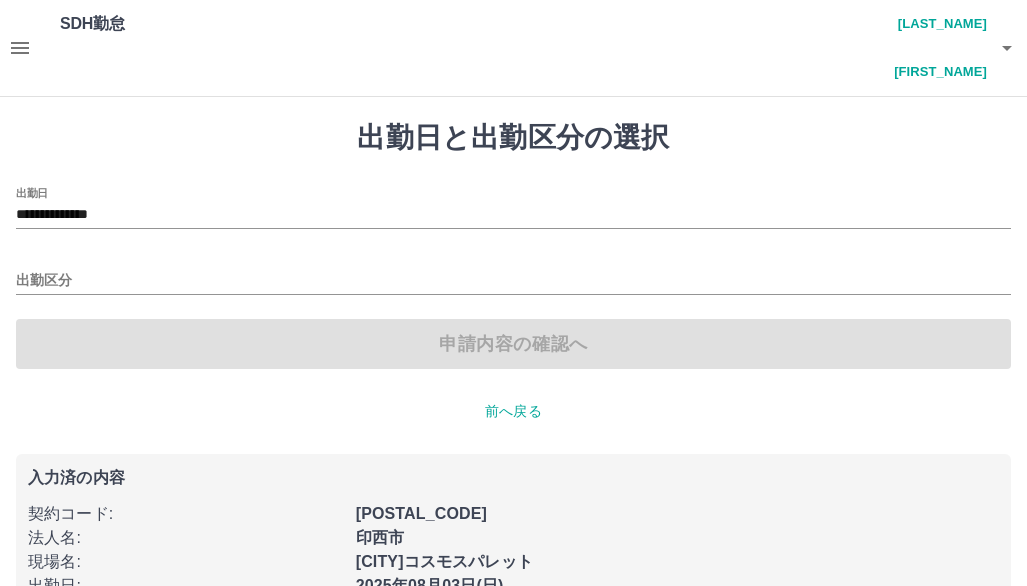 scroll, scrollTop: 4, scrollLeft: 0, axis: vertical 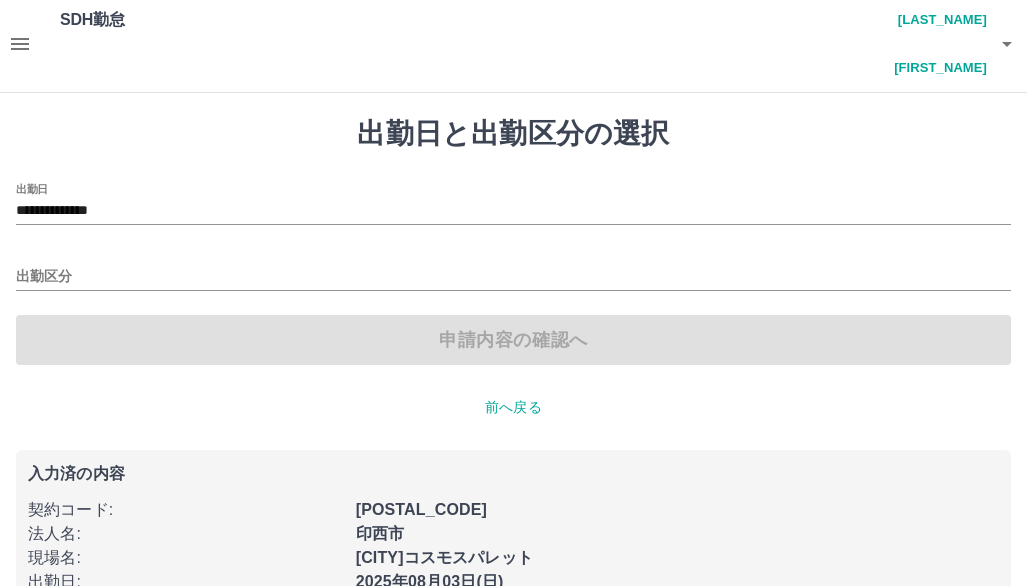 click on "入力済の内容" at bounding box center [513, 474] 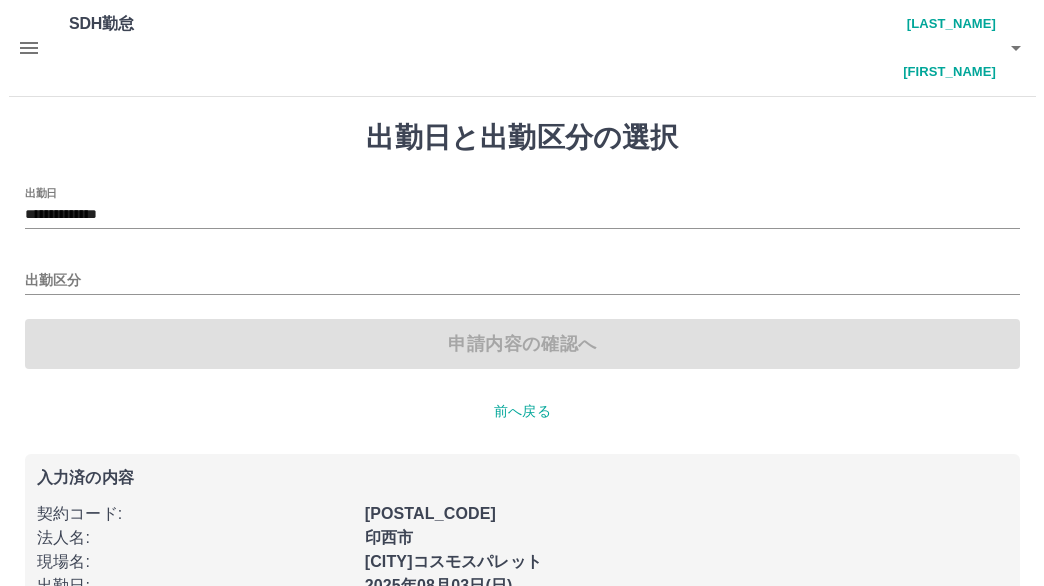 scroll, scrollTop: 4, scrollLeft: 0, axis: vertical 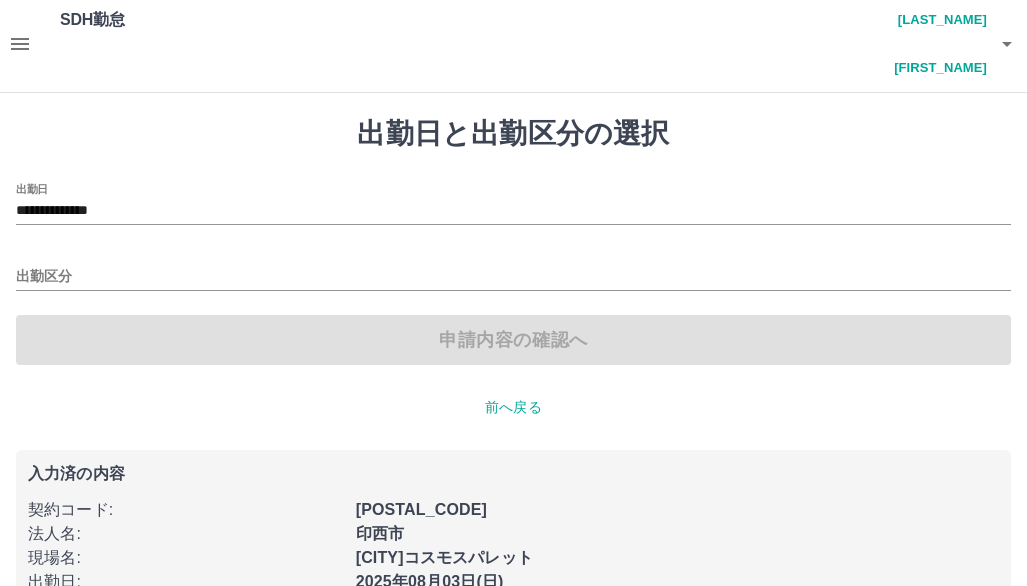 click 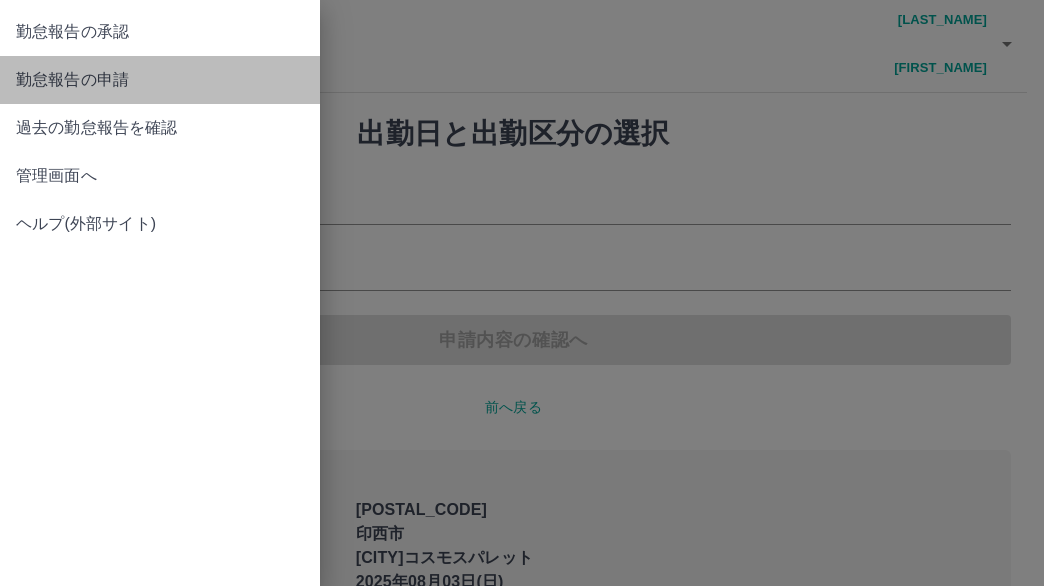 click on "勤怠報告の申請" at bounding box center [160, 80] 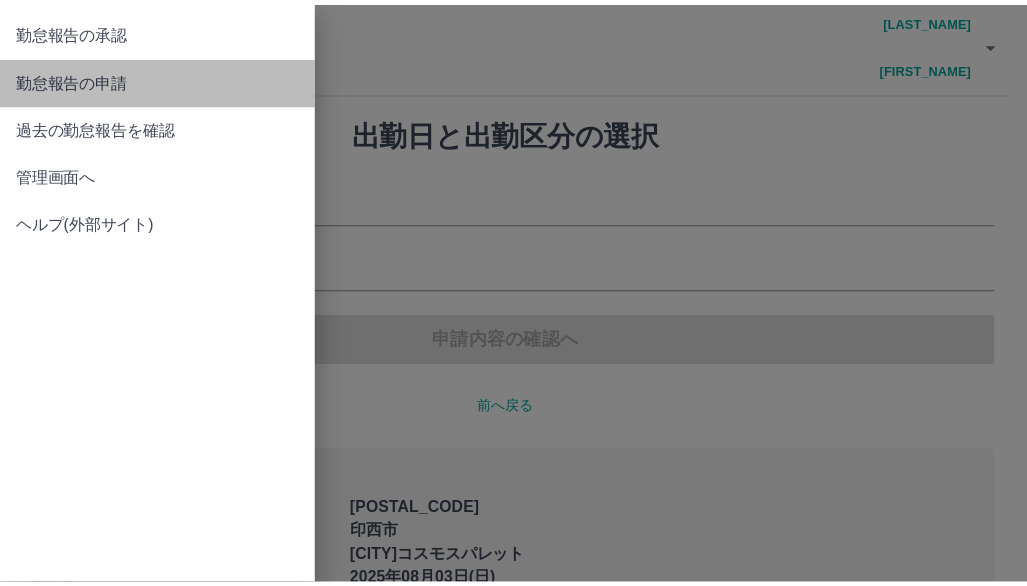 scroll, scrollTop: 0, scrollLeft: 0, axis: both 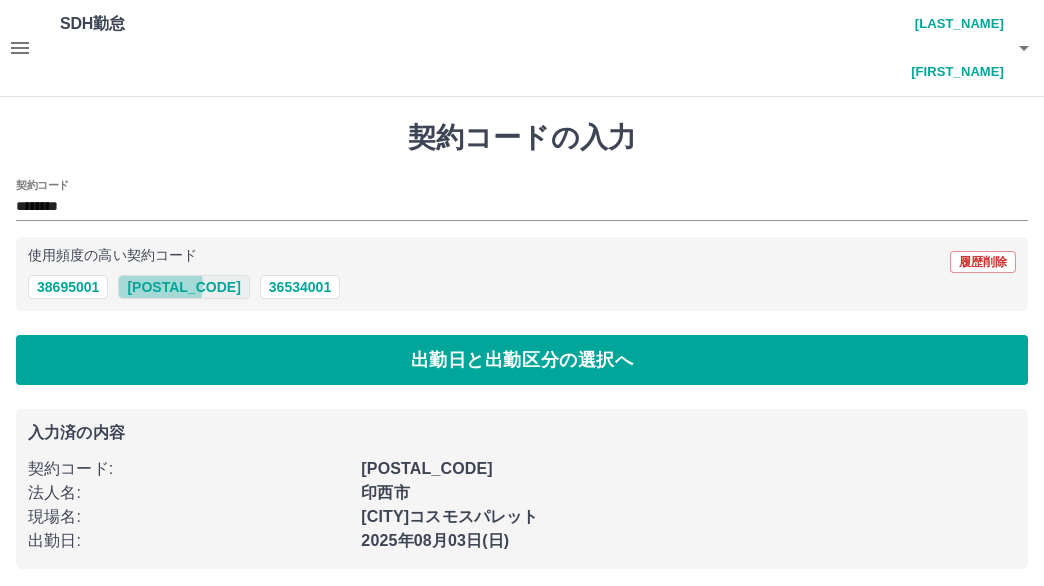 click on "[POSTAL_CODE]" at bounding box center [183, 287] 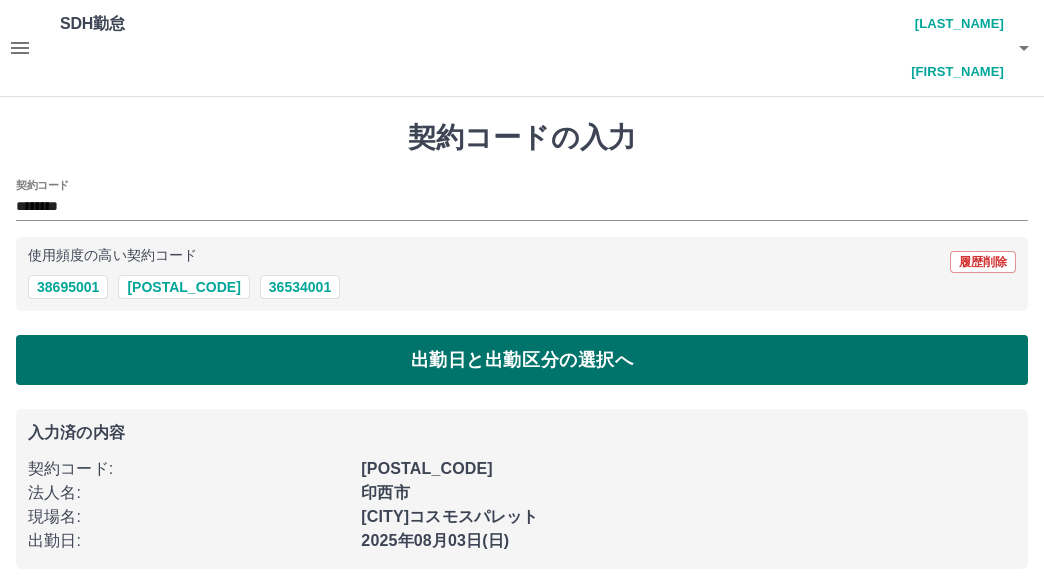 click on "出勤日と出勤区分の選択へ" at bounding box center (522, 360) 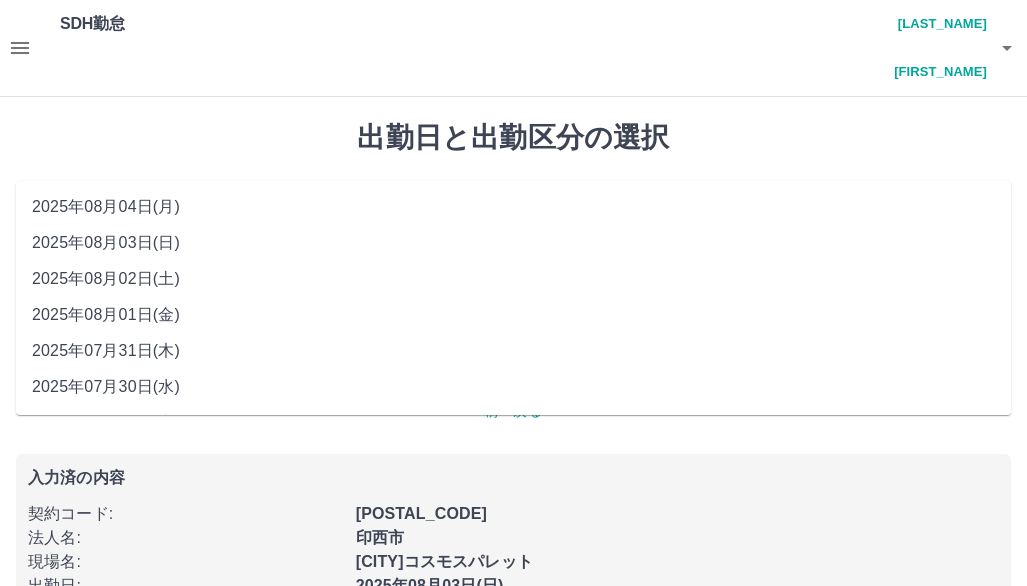 click on "**********" at bounding box center [513, 215] 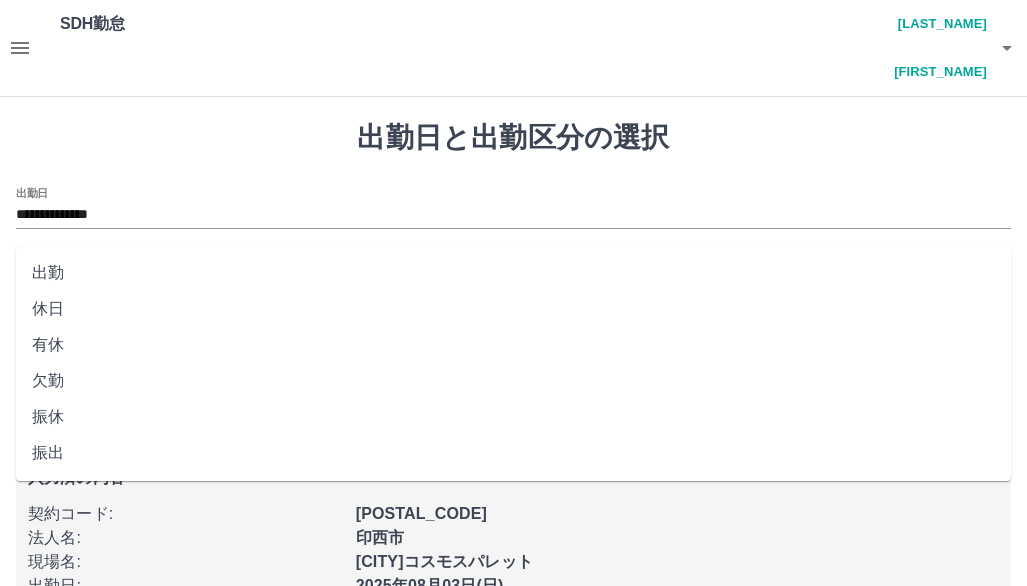 click on "出勤区分" at bounding box center (513, 281) 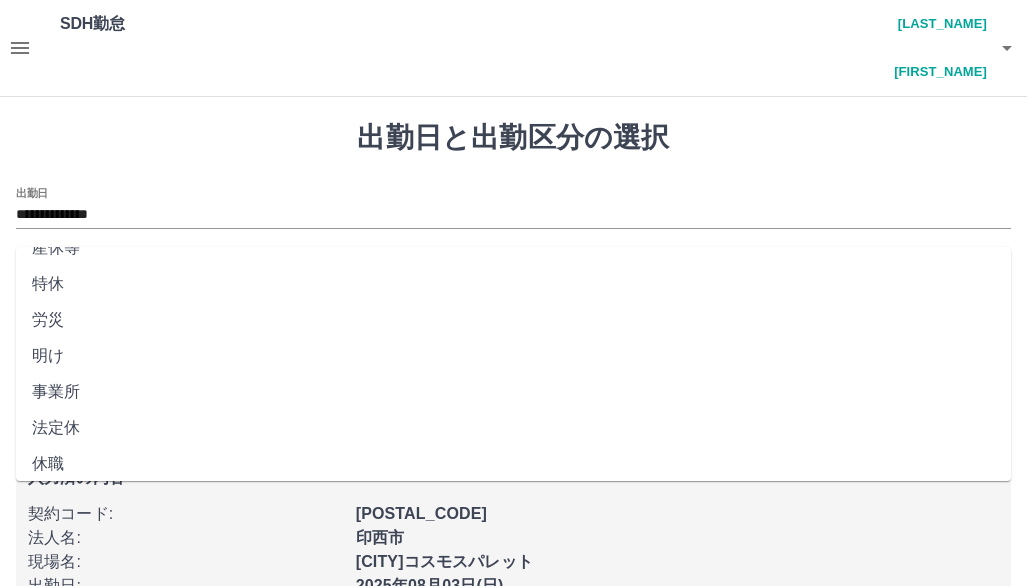 scroll, scrollTop: 430, scrollLeft: 0, axis: vertical 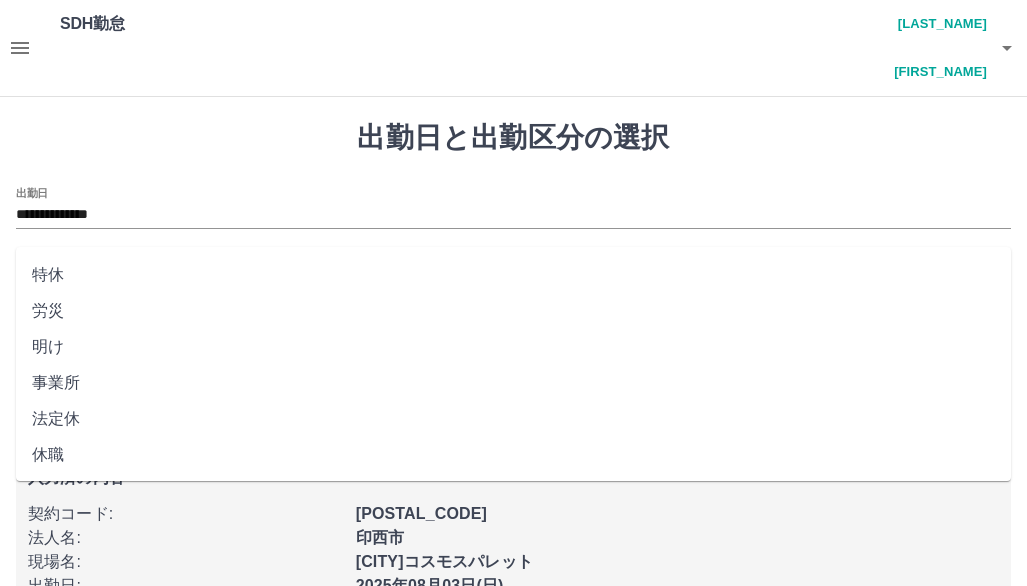 click on "法定休" at bounding box center [513, 419] 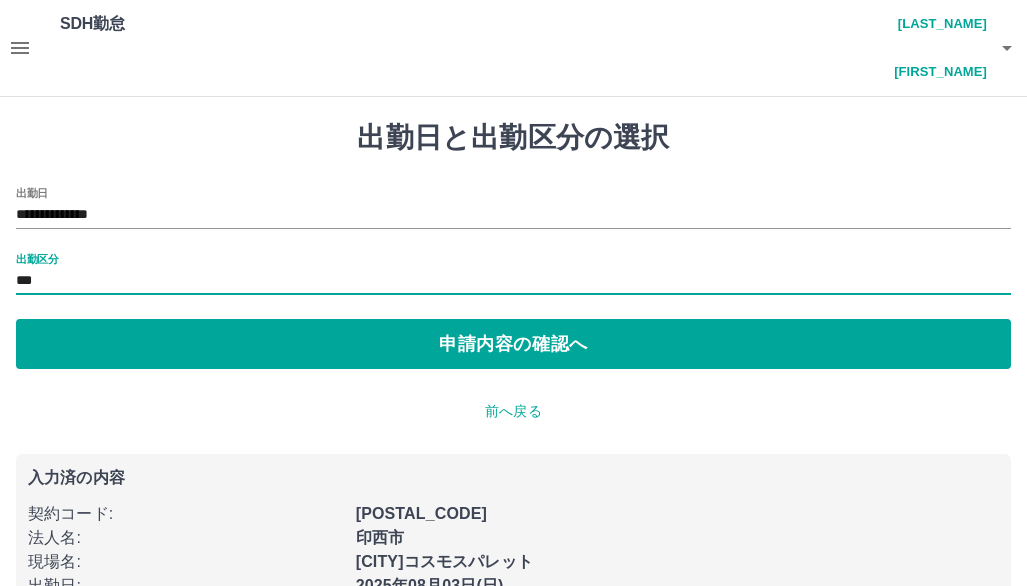 type on "***" 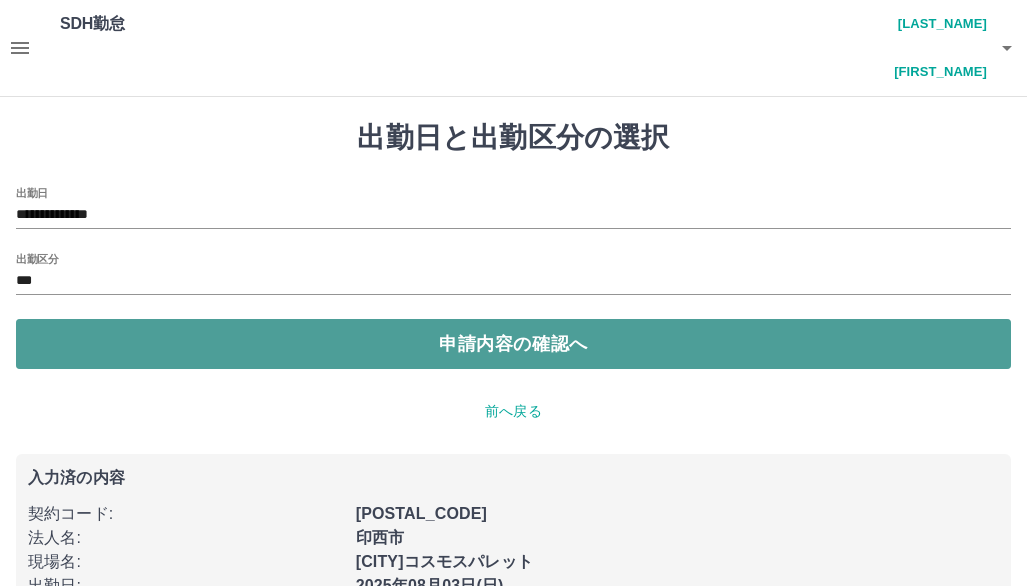 click on "申請内容の確認へ" at bounding box center [513, 344] 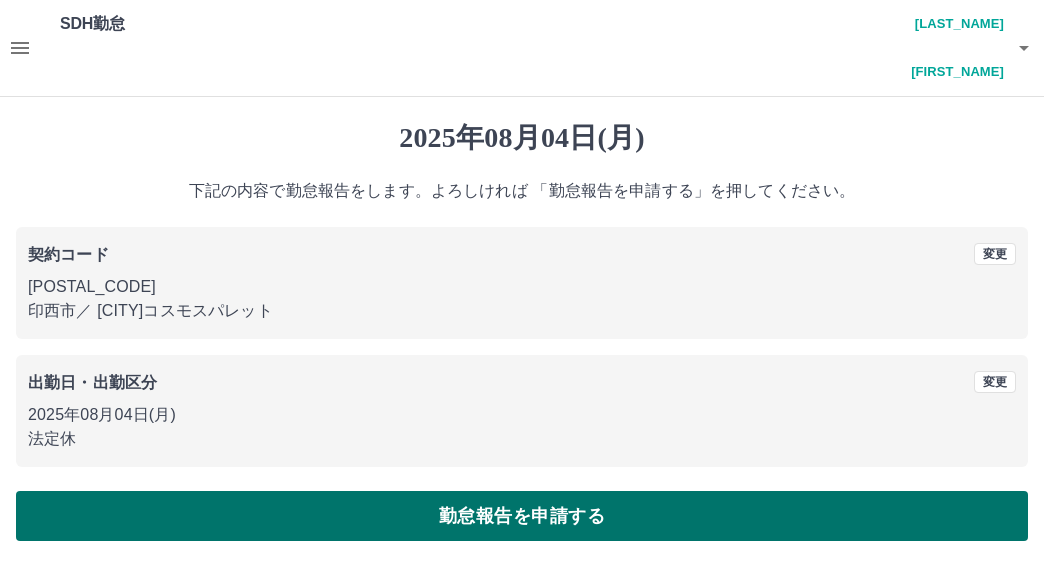 click on "勤怠報告を申請する" at bounding box center [522, 516] 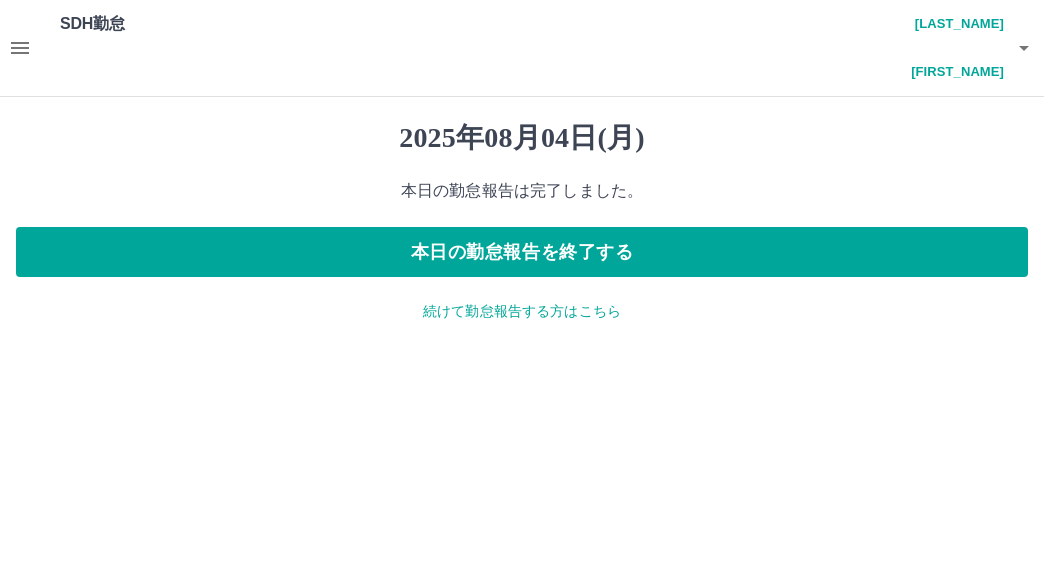 click on "続けて勤怠報告する方はこちら" at bounding box center (522, 311) 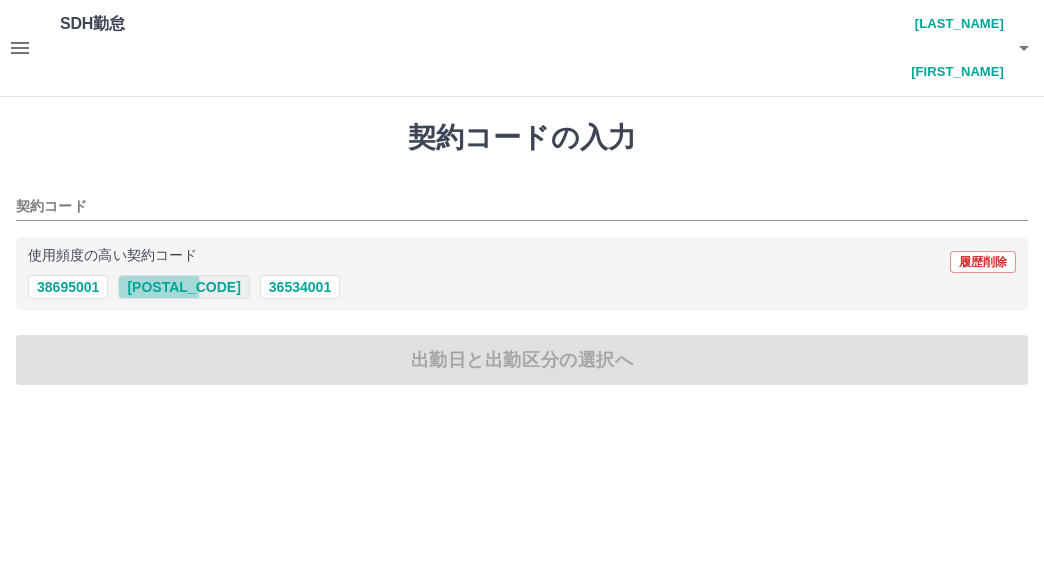 click on "[POSTAL_CODE]" at bounding box center (183, 287) 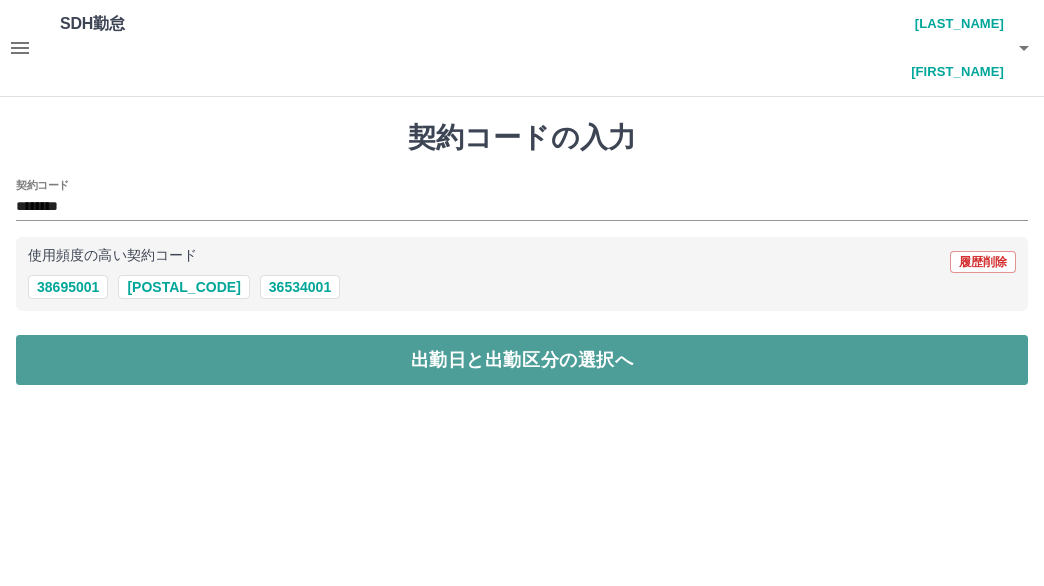 click on "出勤日と出勤区分の選択へ" at bounding box center (522, 360) 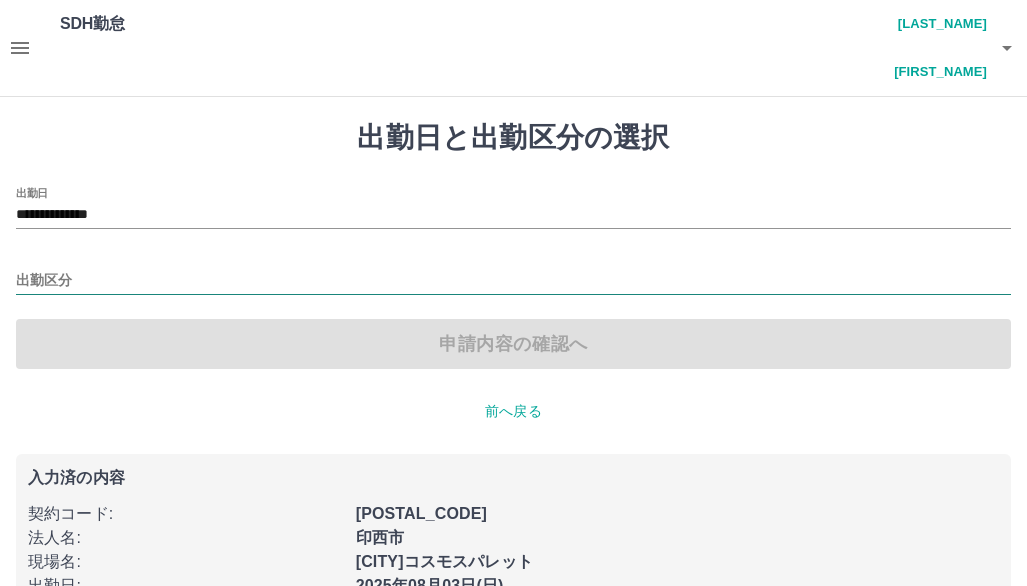 click on "出勤区分" at bounding box center [513, 281] 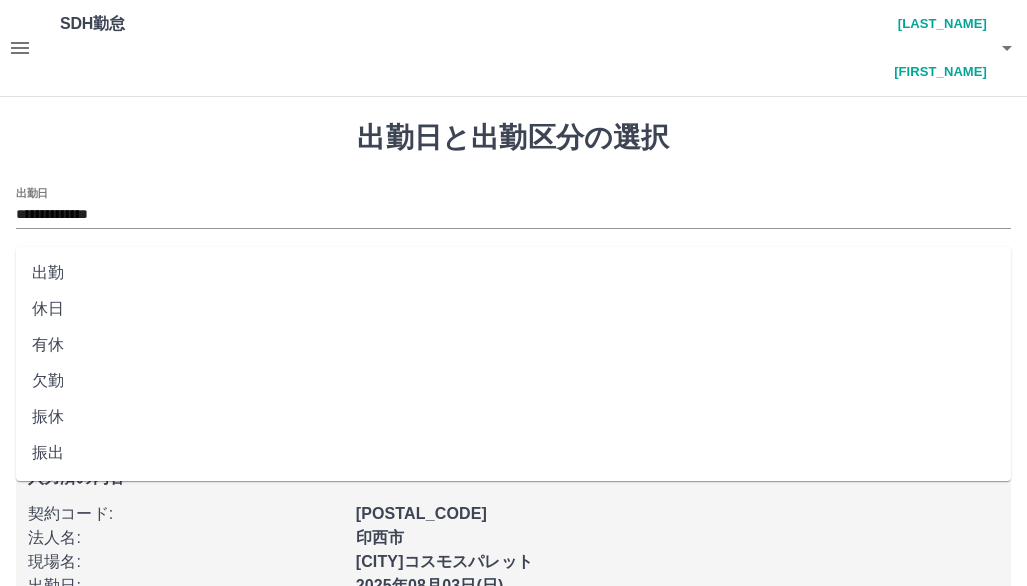 click on "出勤" at bounding box center [513, 273] 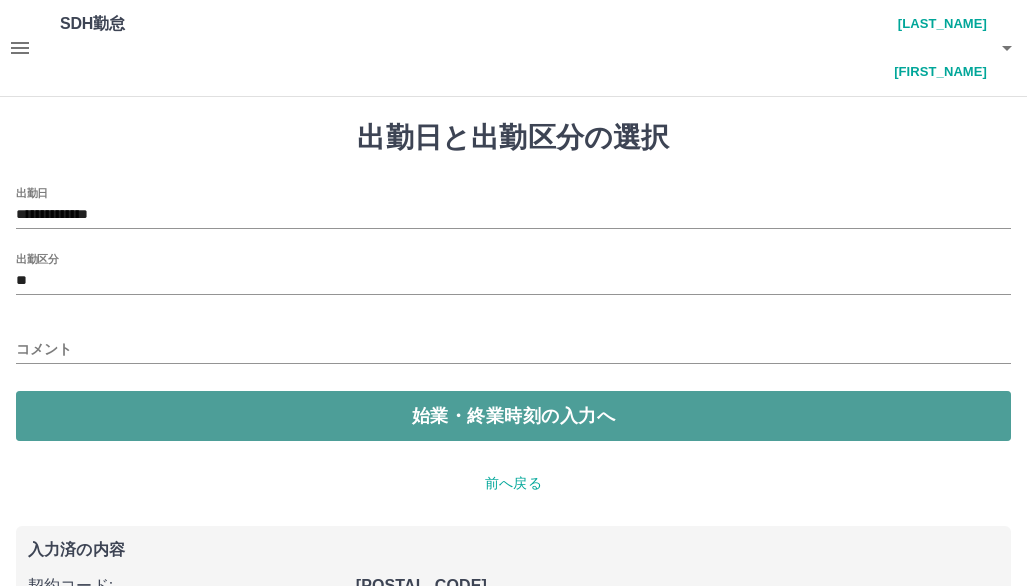 click on "始業・終業時刻の入力へ" at bounding box center (513, 416) 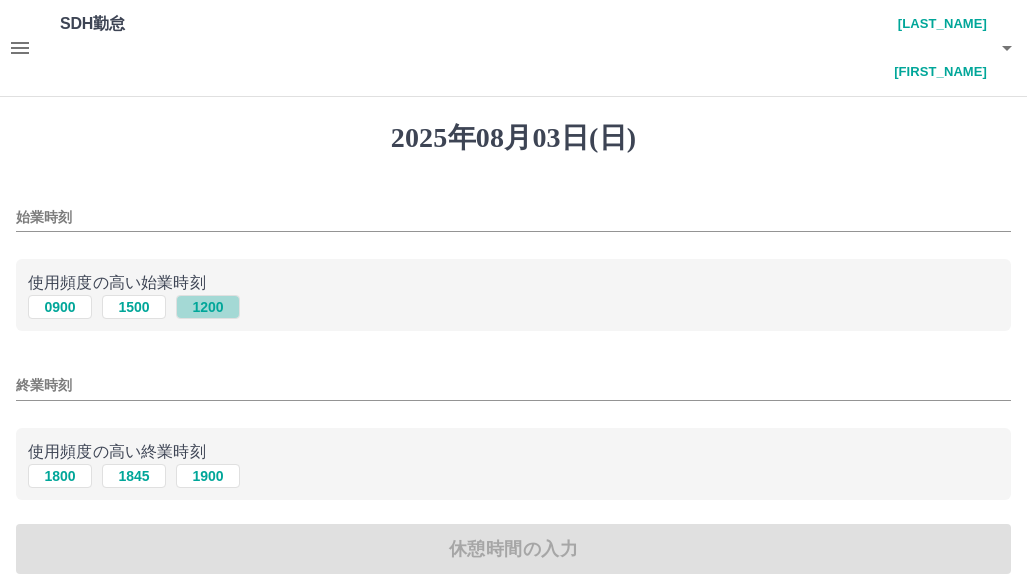 click on "1200" at bounding box center (208, 307) 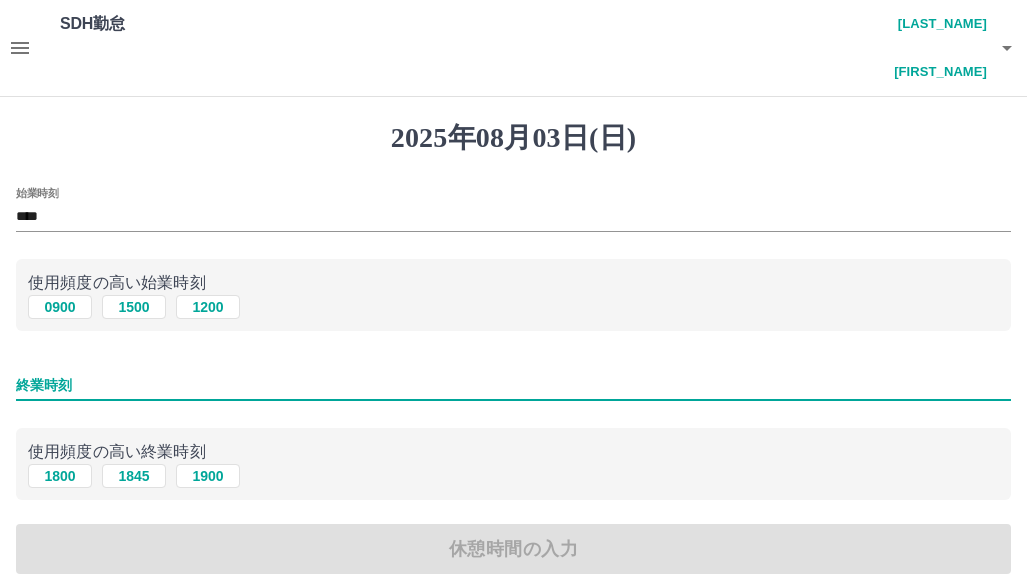 click on "終業時刻" at bounding box center (513, 385) 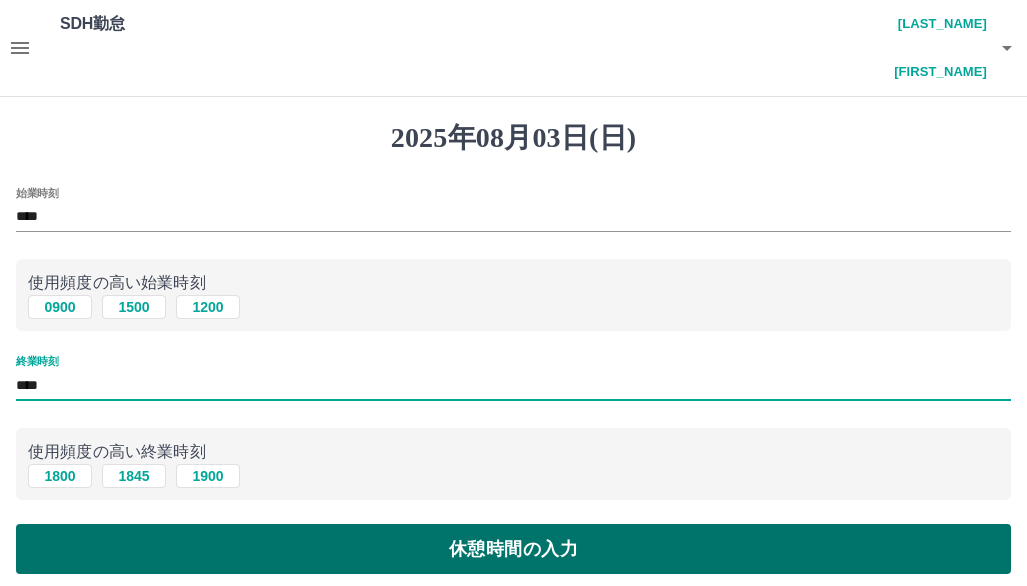 type on "****" 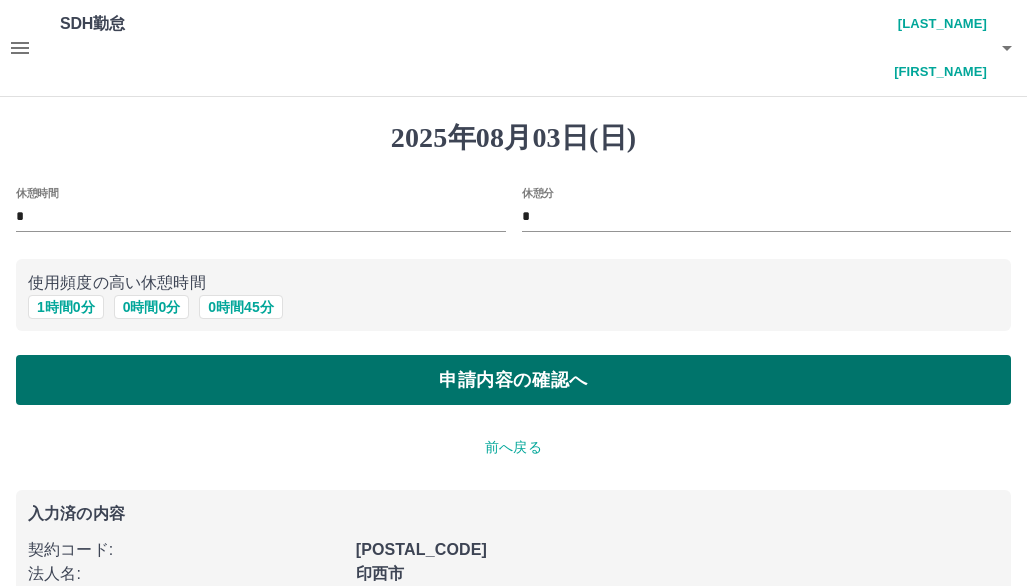 click on "申請内容の確認へ" at bounding box center (513, 380) 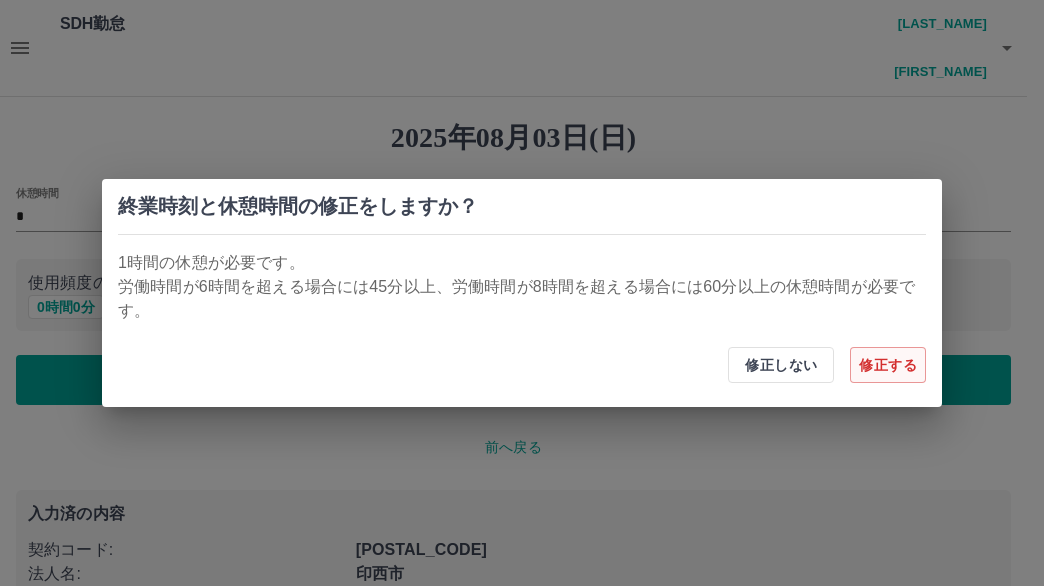 click on "修正する" at bounding box center (888, 365) 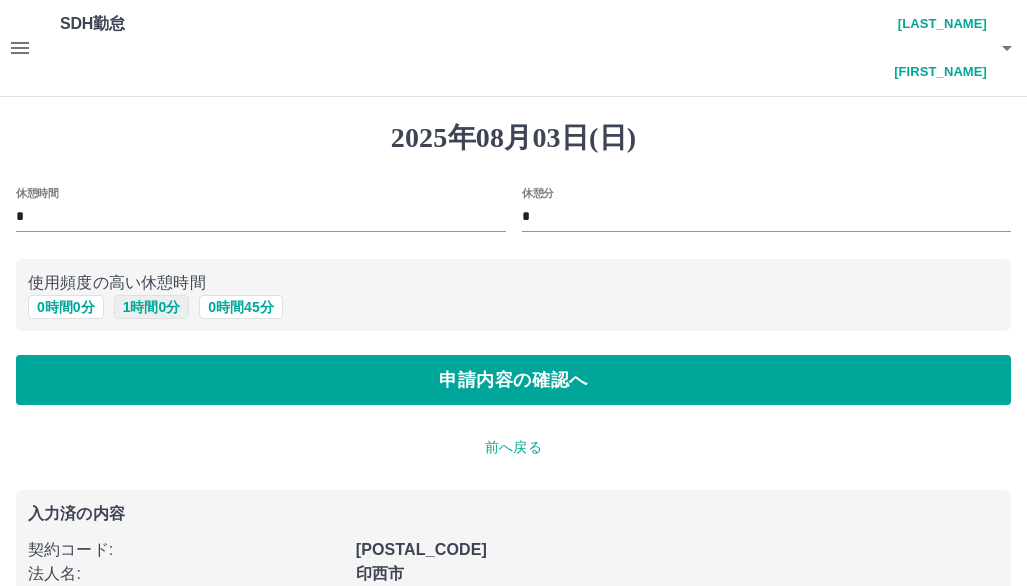 click on "1 時間 0 分" at bounding box center [152, 307] 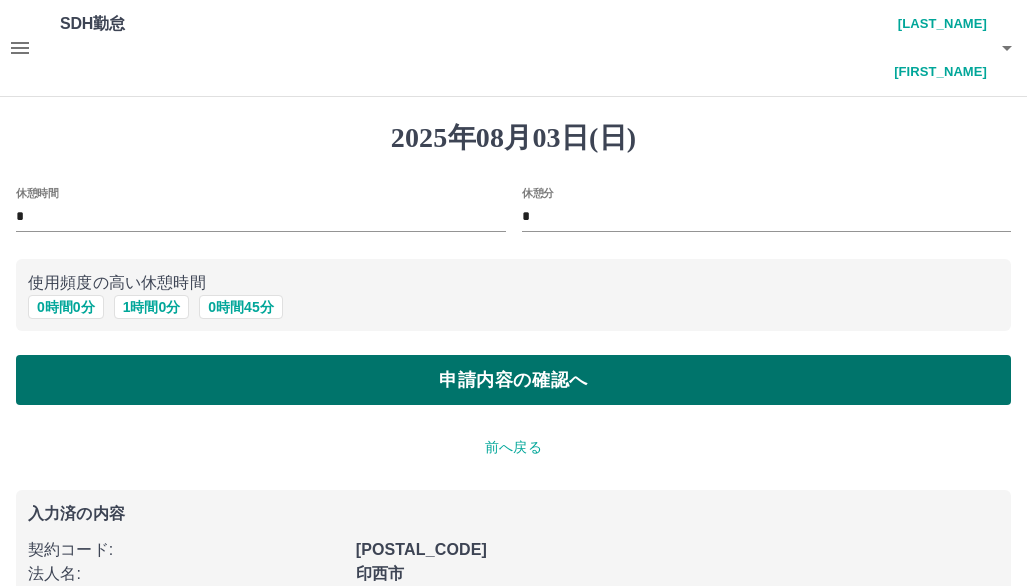 click on "申請内容の確認へ" at bounding box center [513, 380] 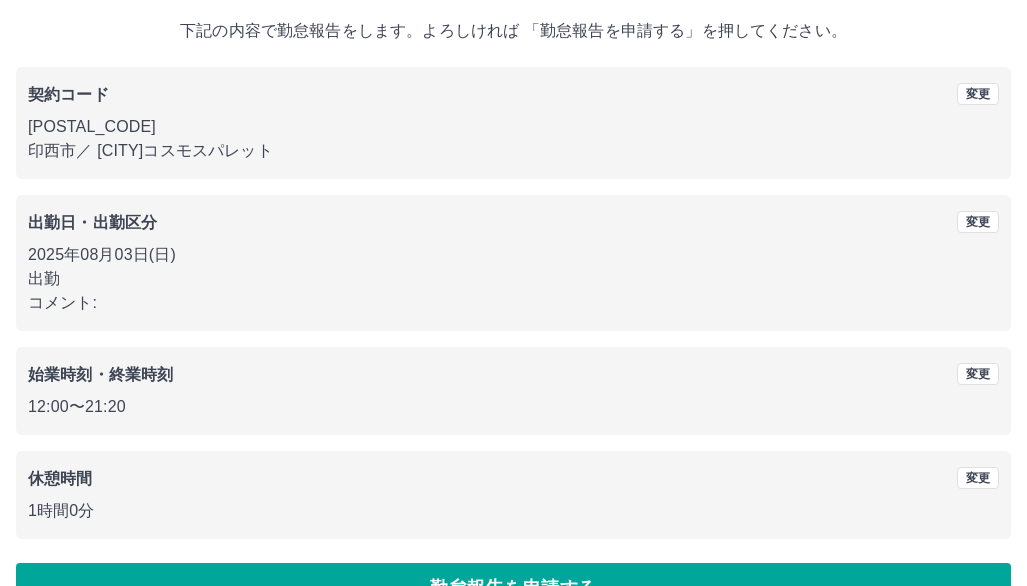 scroll, scrollTop: 163, scrollLeft: 0, axis: vertical 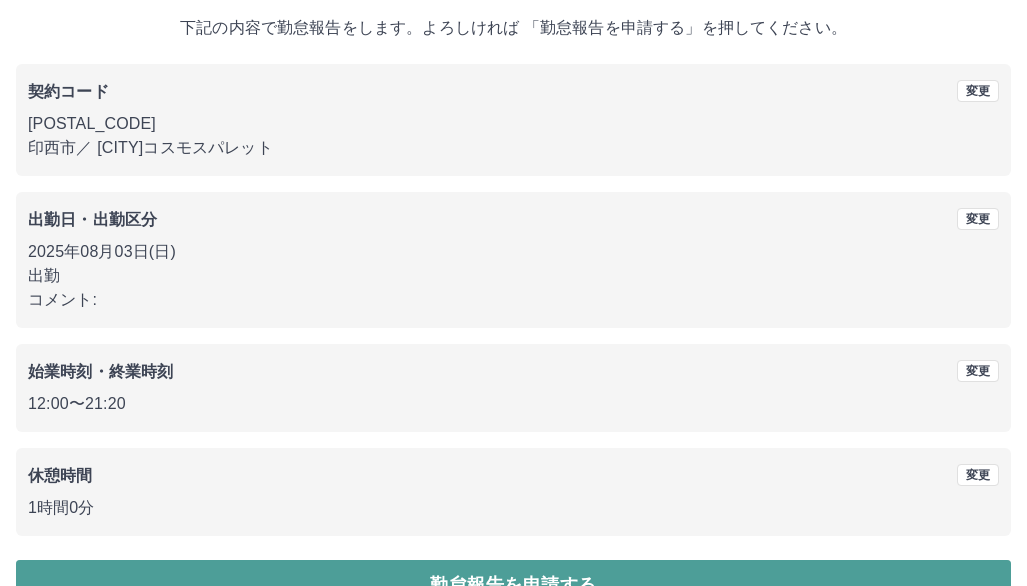 click on "勤怠報告を申請する" at bounding box center [513, 585] 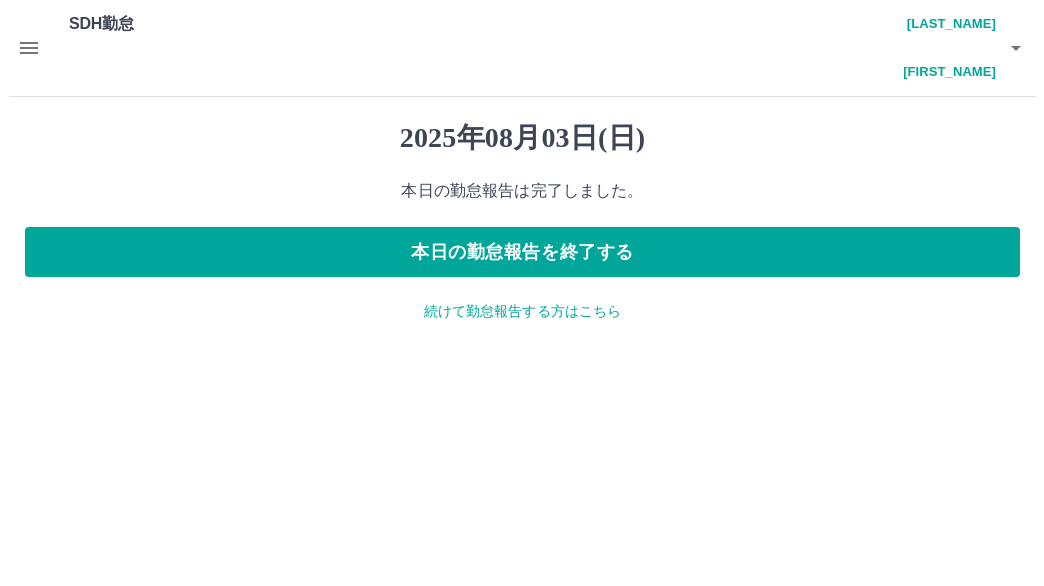 scroll, scrollTop: 0, scrollLeft: 0, axis: both 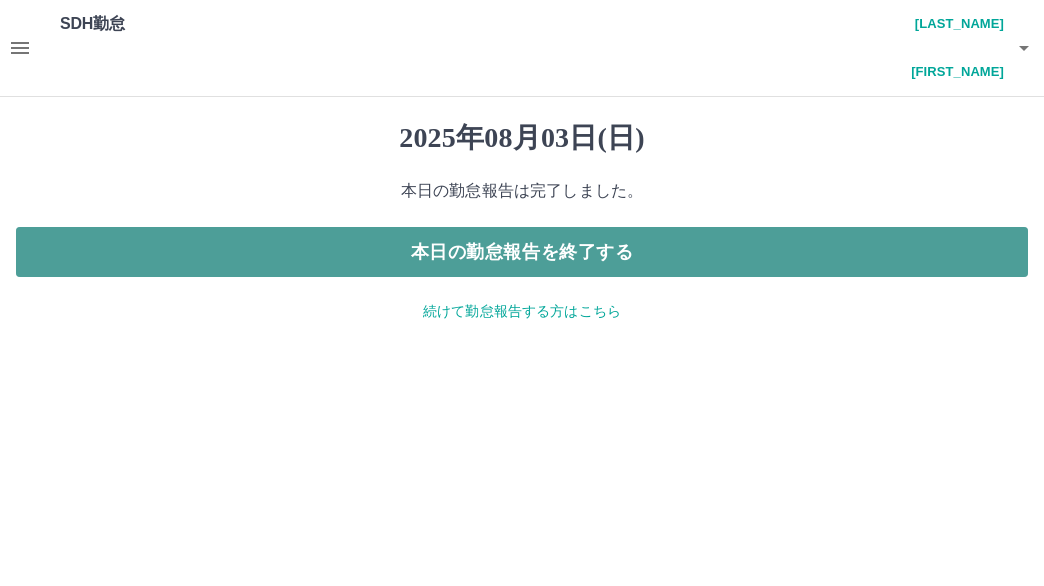 click on "本日の勤怠報告を終了する" at bounding box center (522, 252) 